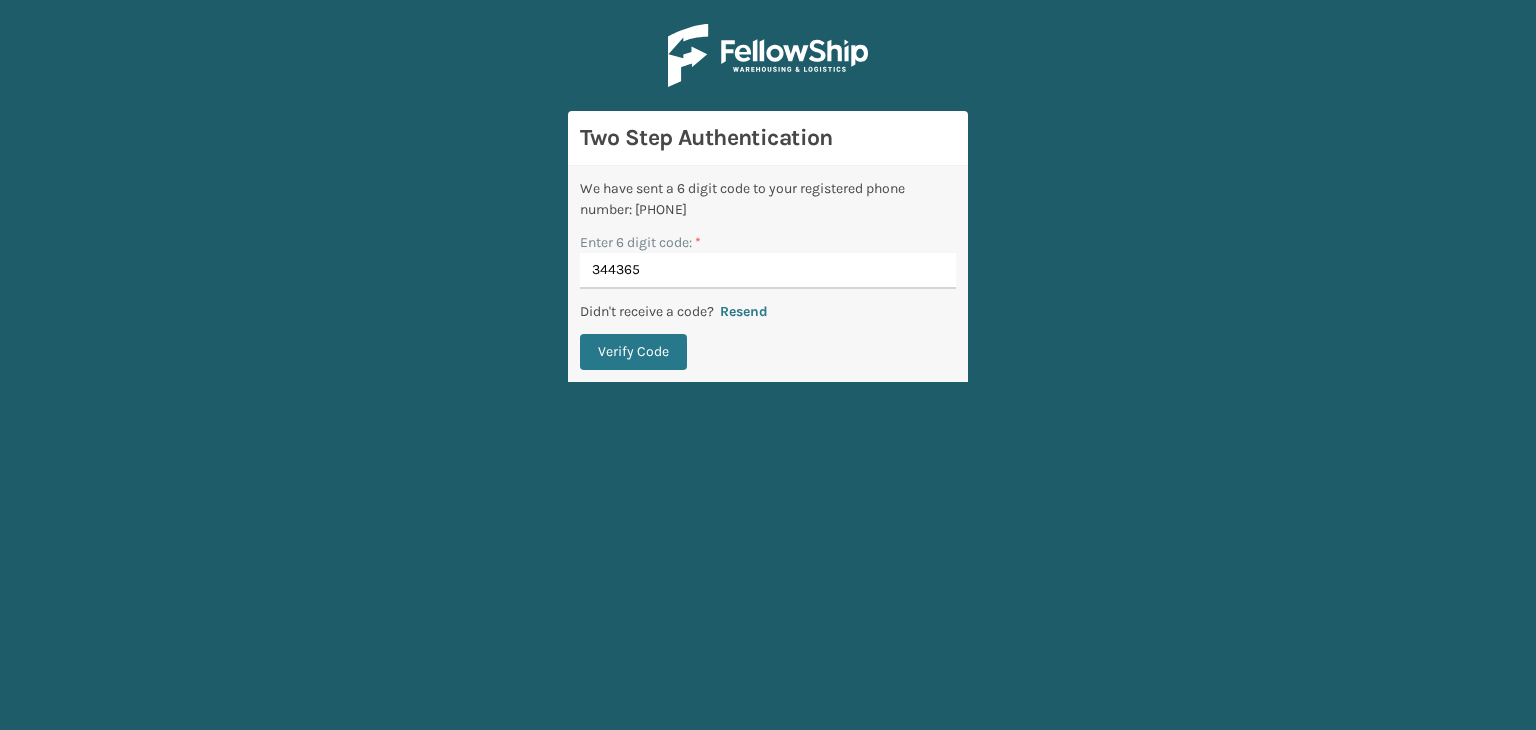 scroll, scrollTop: 0, scrollLeft: 0, axis: both 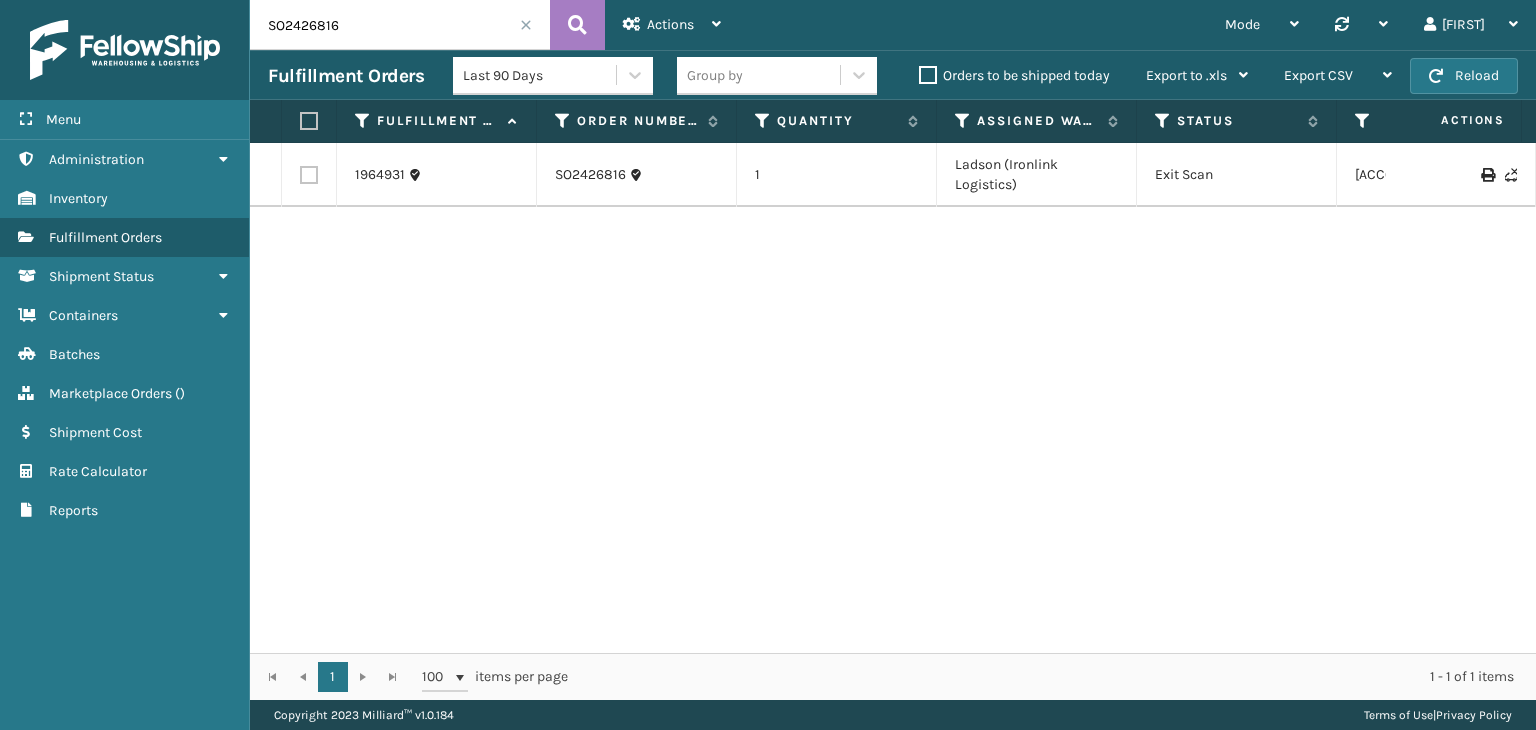 click on "SO2426816" at bounding box center [400, 25] 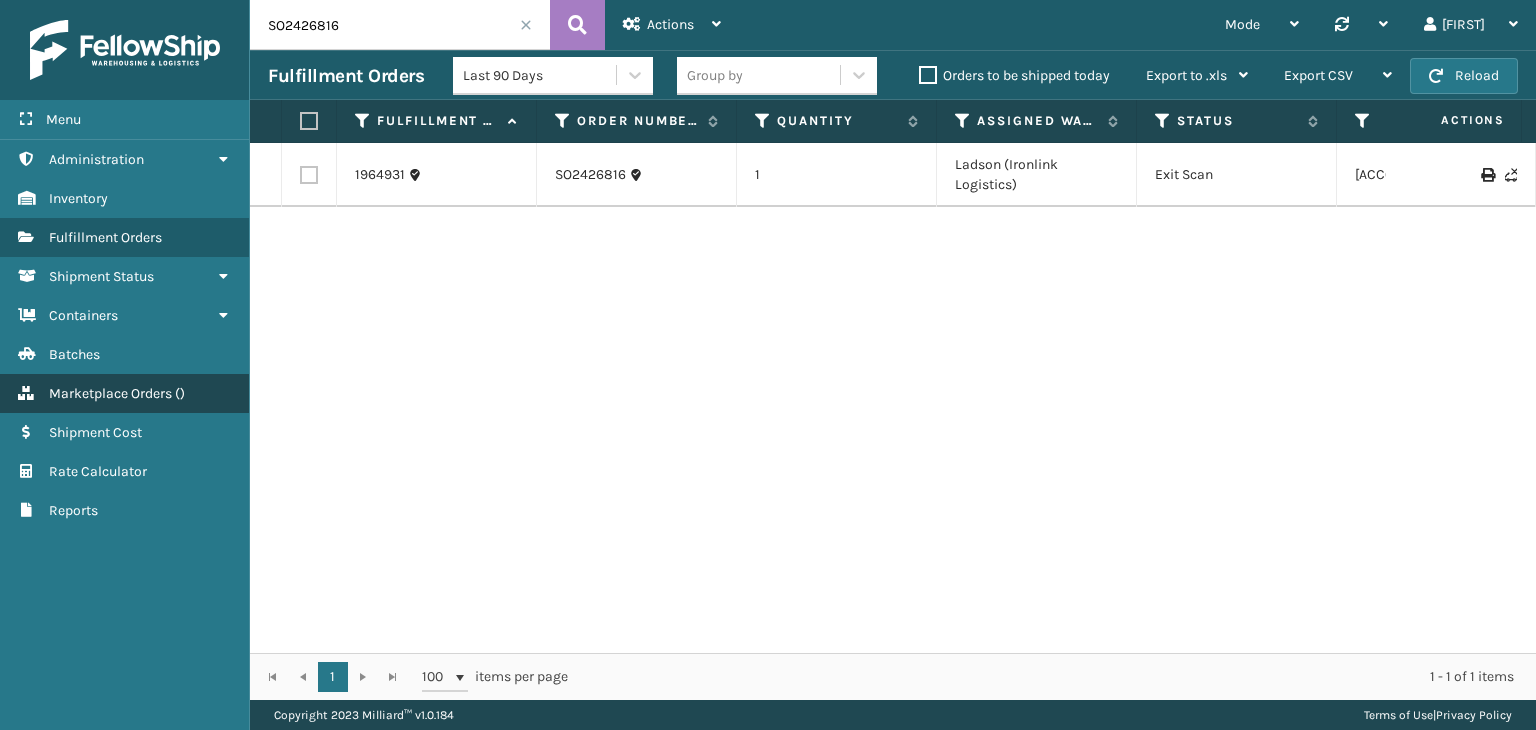 click on "Marketplace Orders" at bounding box center (110, 393) 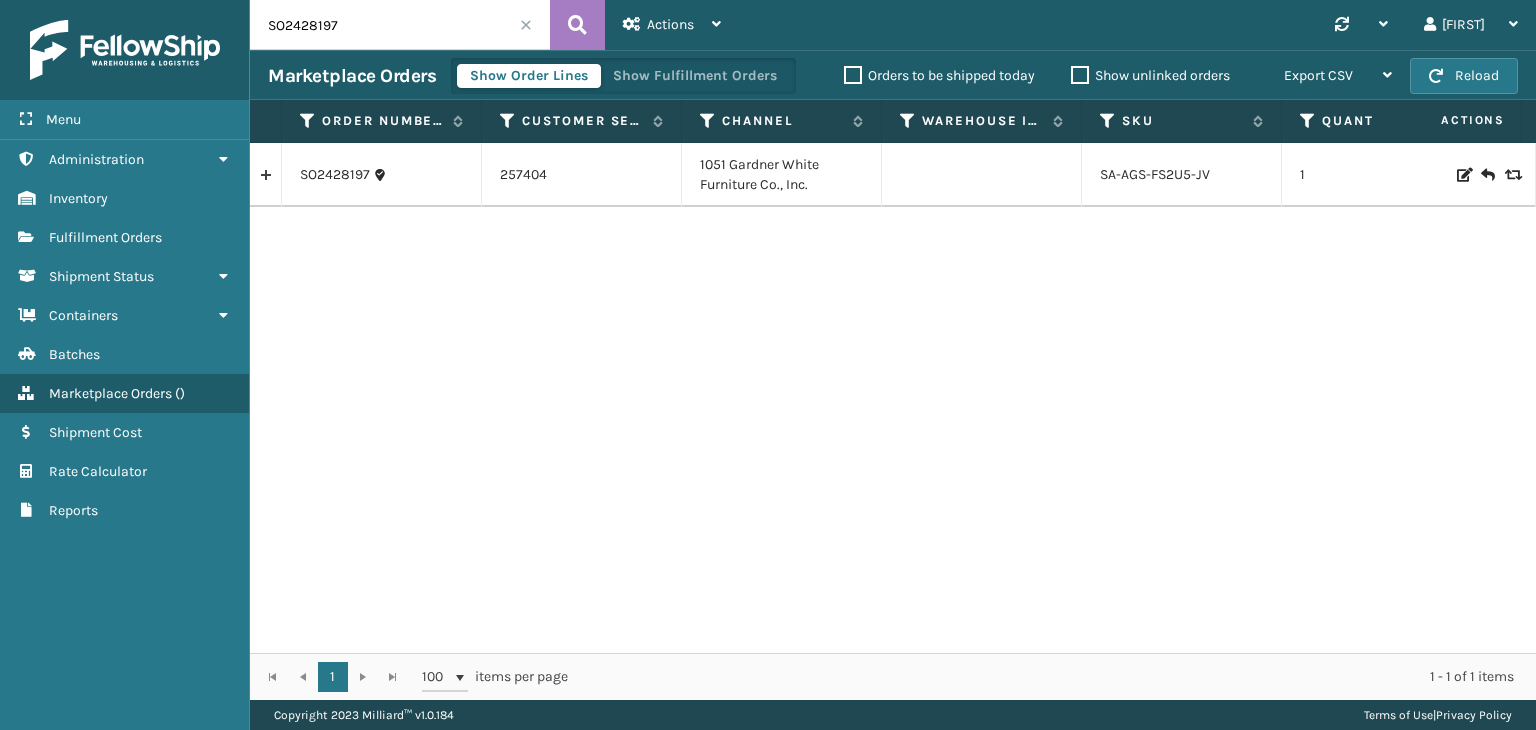 click on "SO2428197" at bounding box center [400, 25] 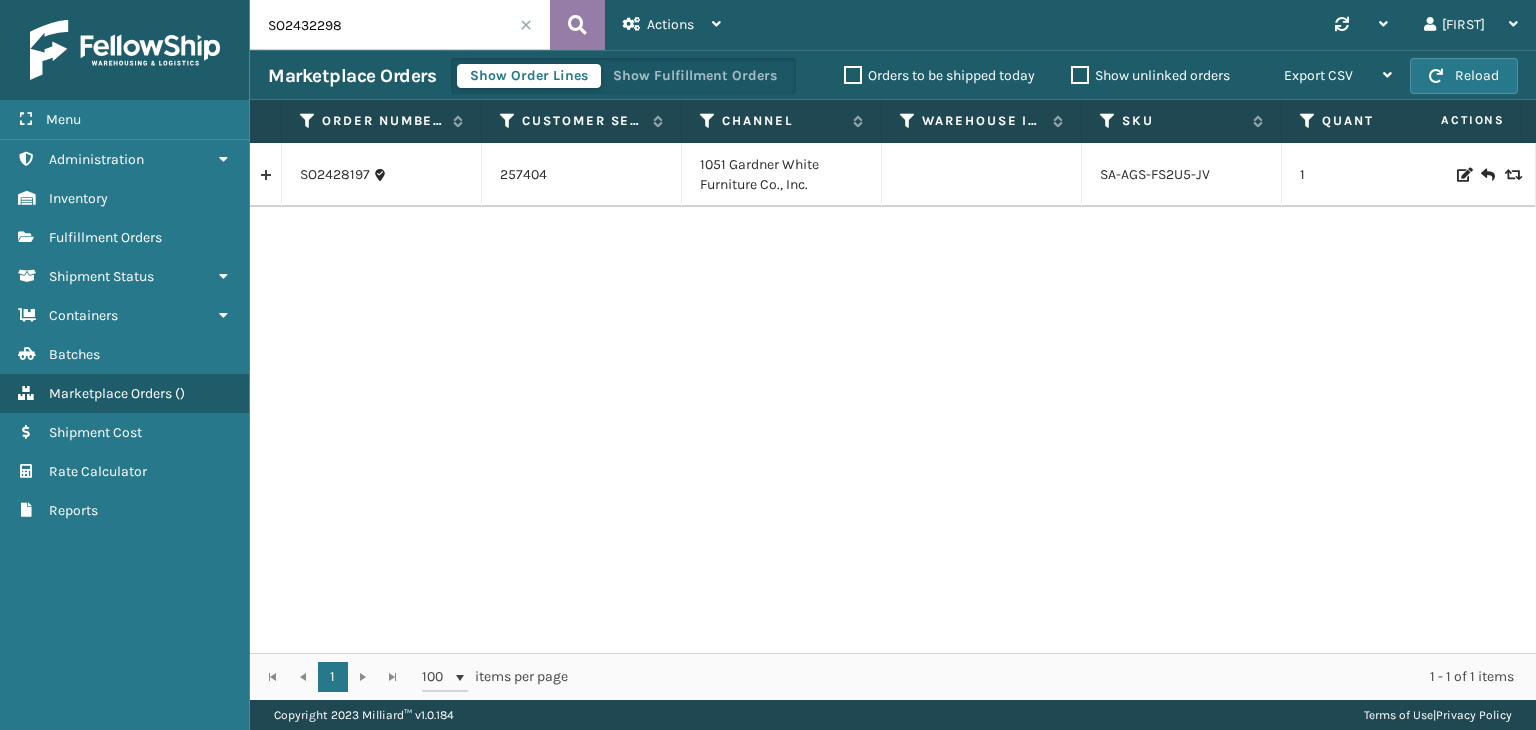 type on "SO2432298" 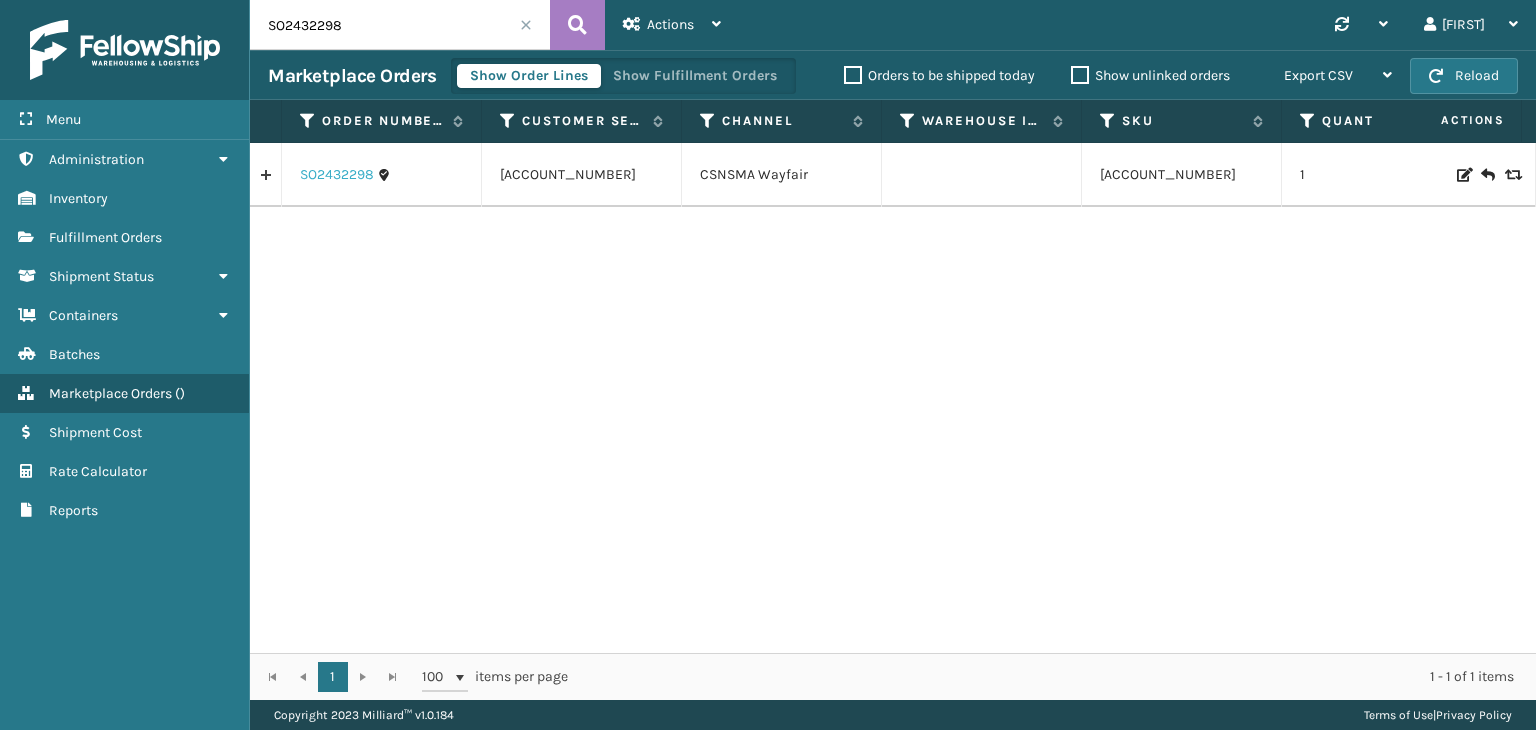 click on "SO2432298" at bounding box center [337, 175] 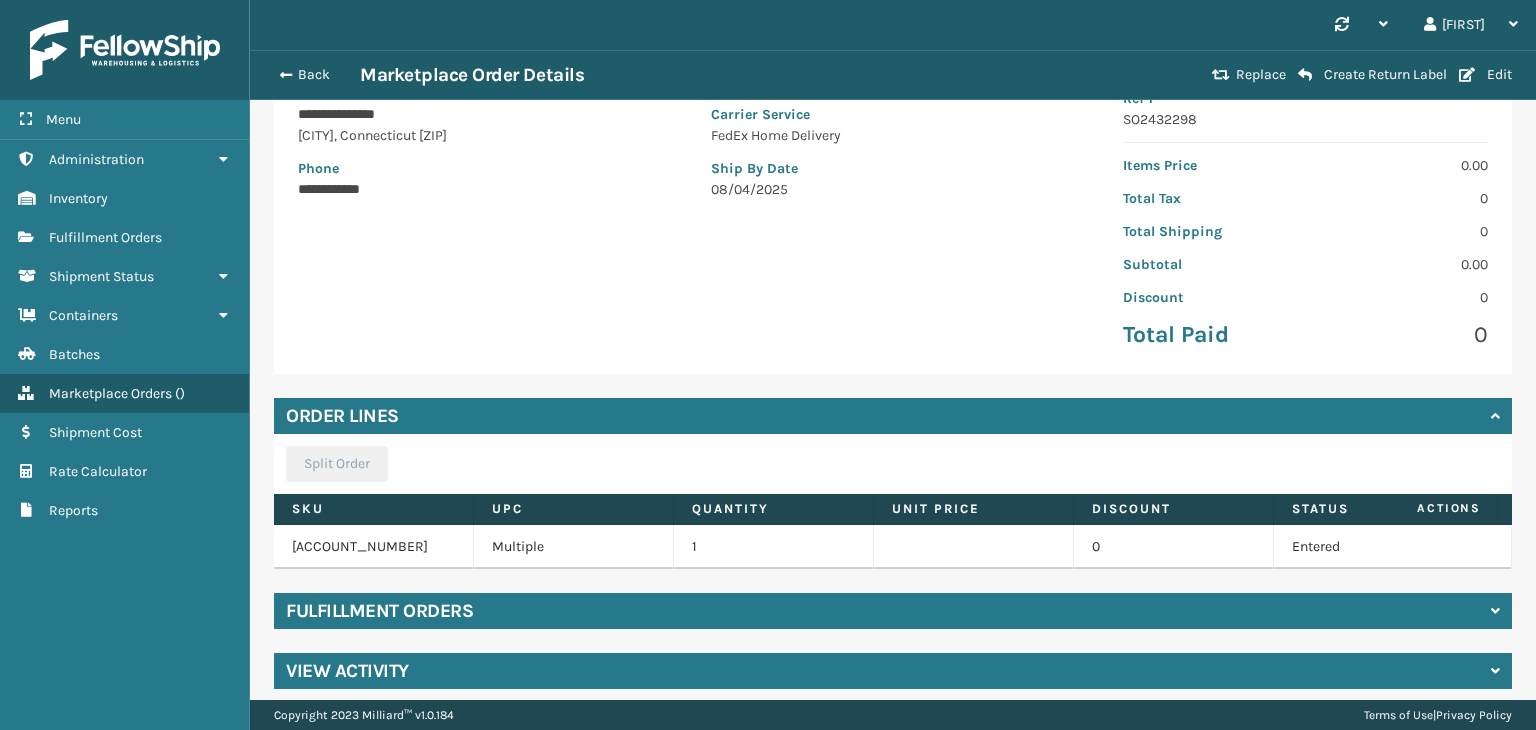 scroll, scrollTop: 350, scrollLeft: 0, axis: vertical 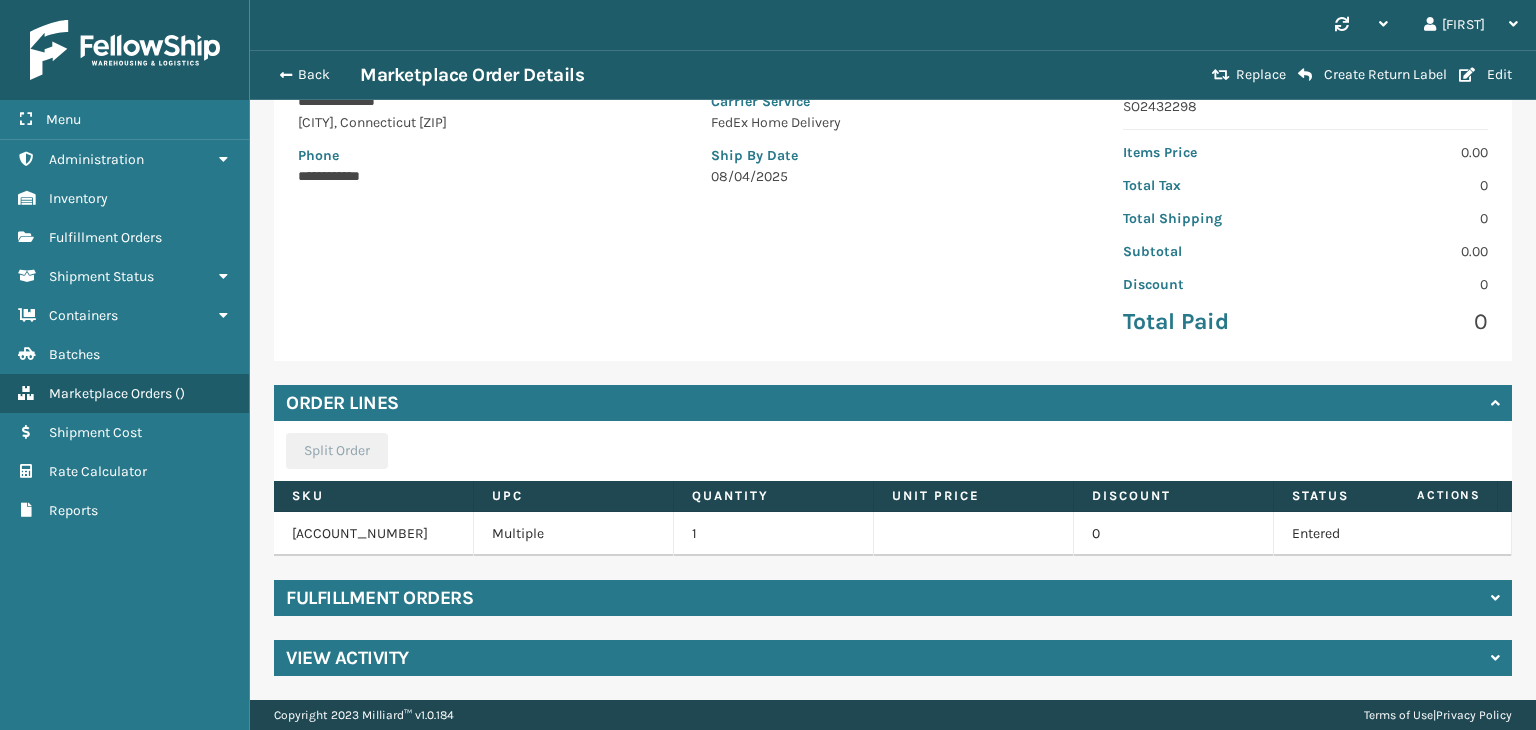 click on "Fulfillment Orders" at bounding box center (893, 598) 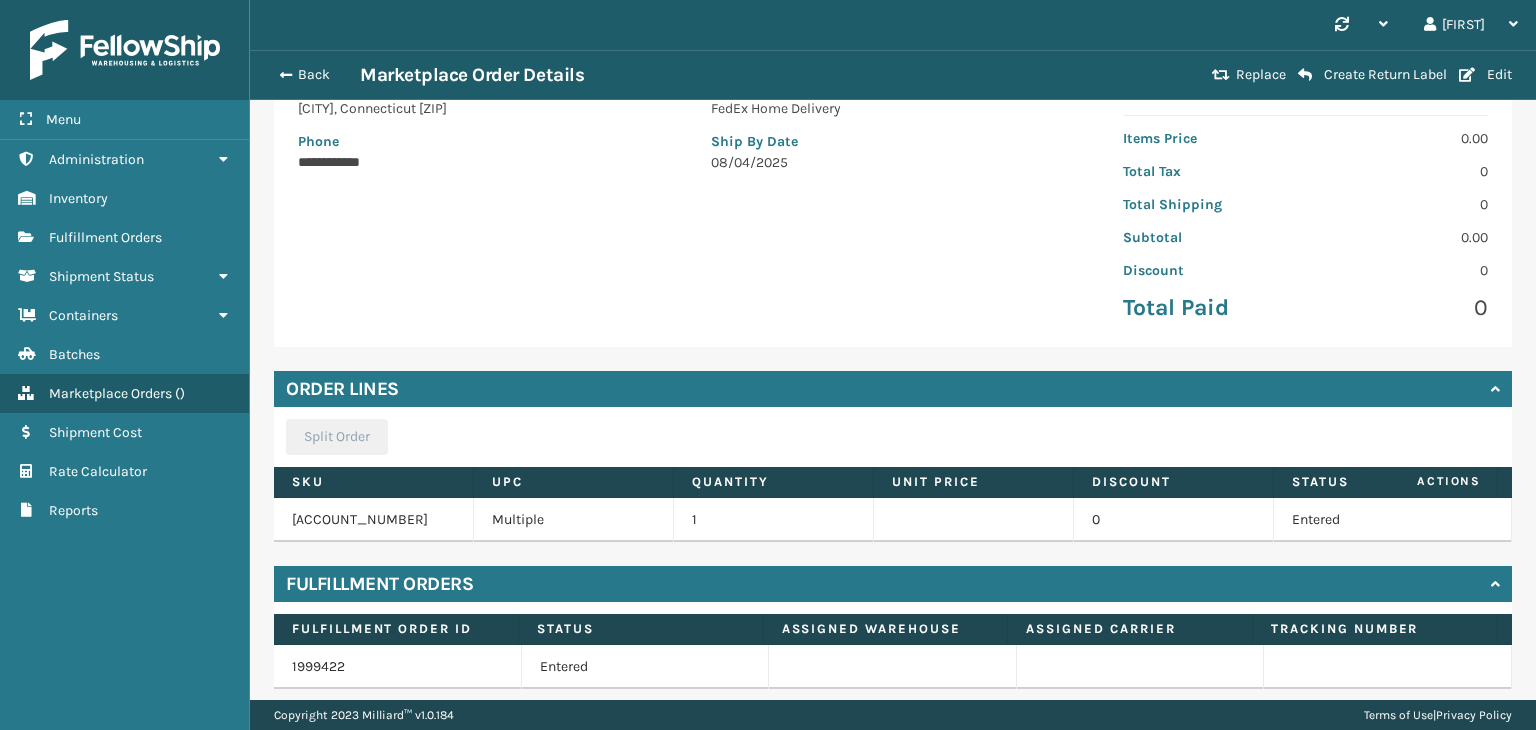scroll, scrollTop: 436, scrollLeft: 0, axis: vertical 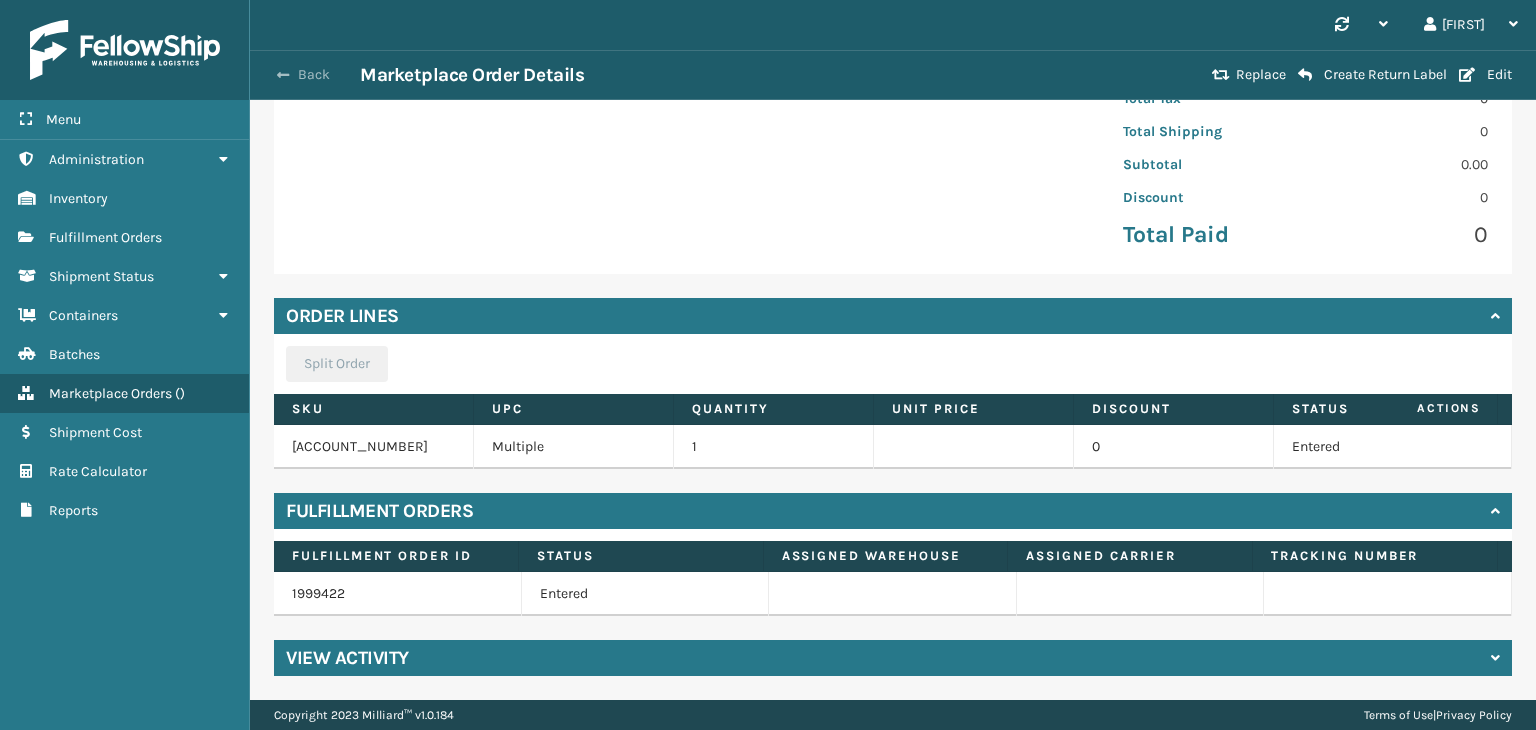 click at bounding box center [283, 75] 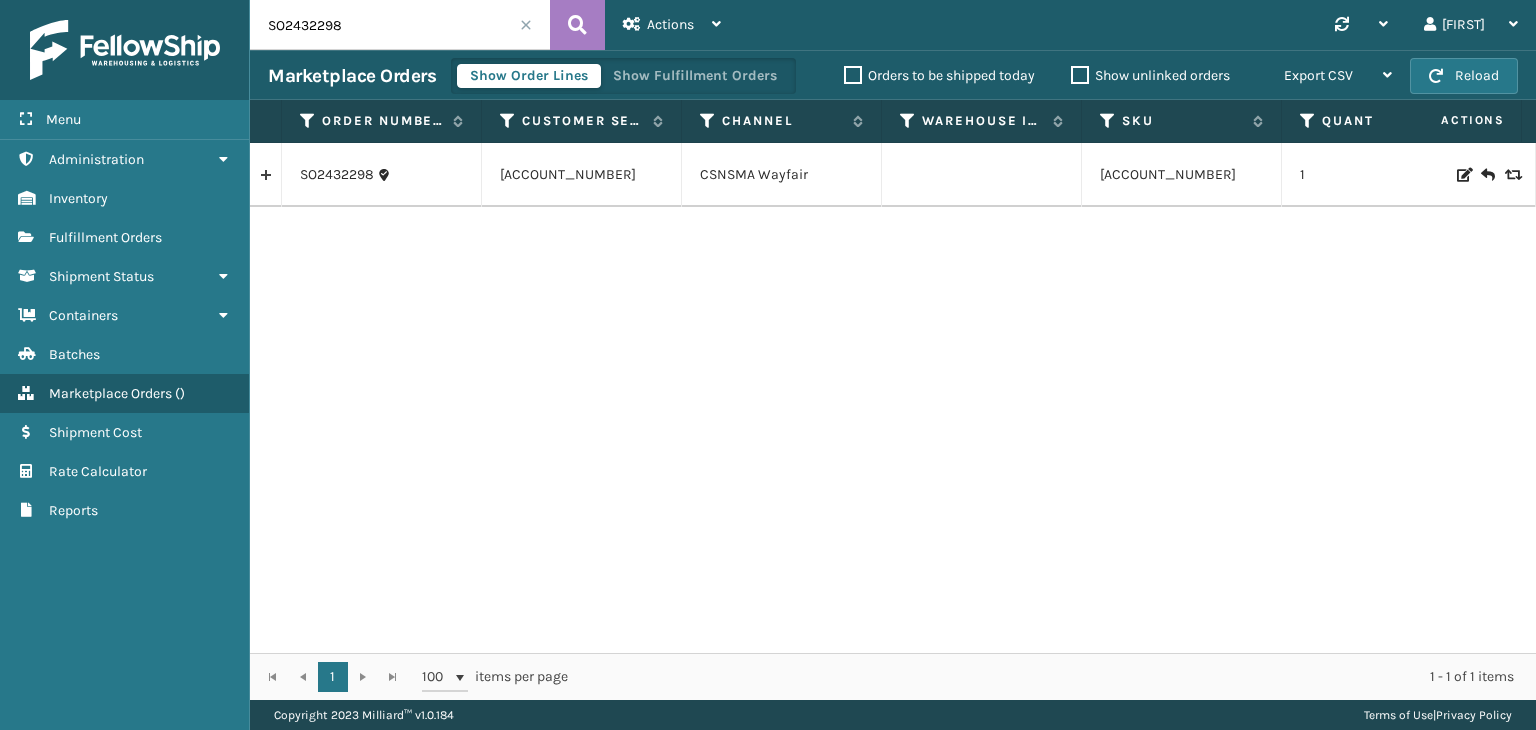 click on "SO2432298" at bounding box center (400, 25) 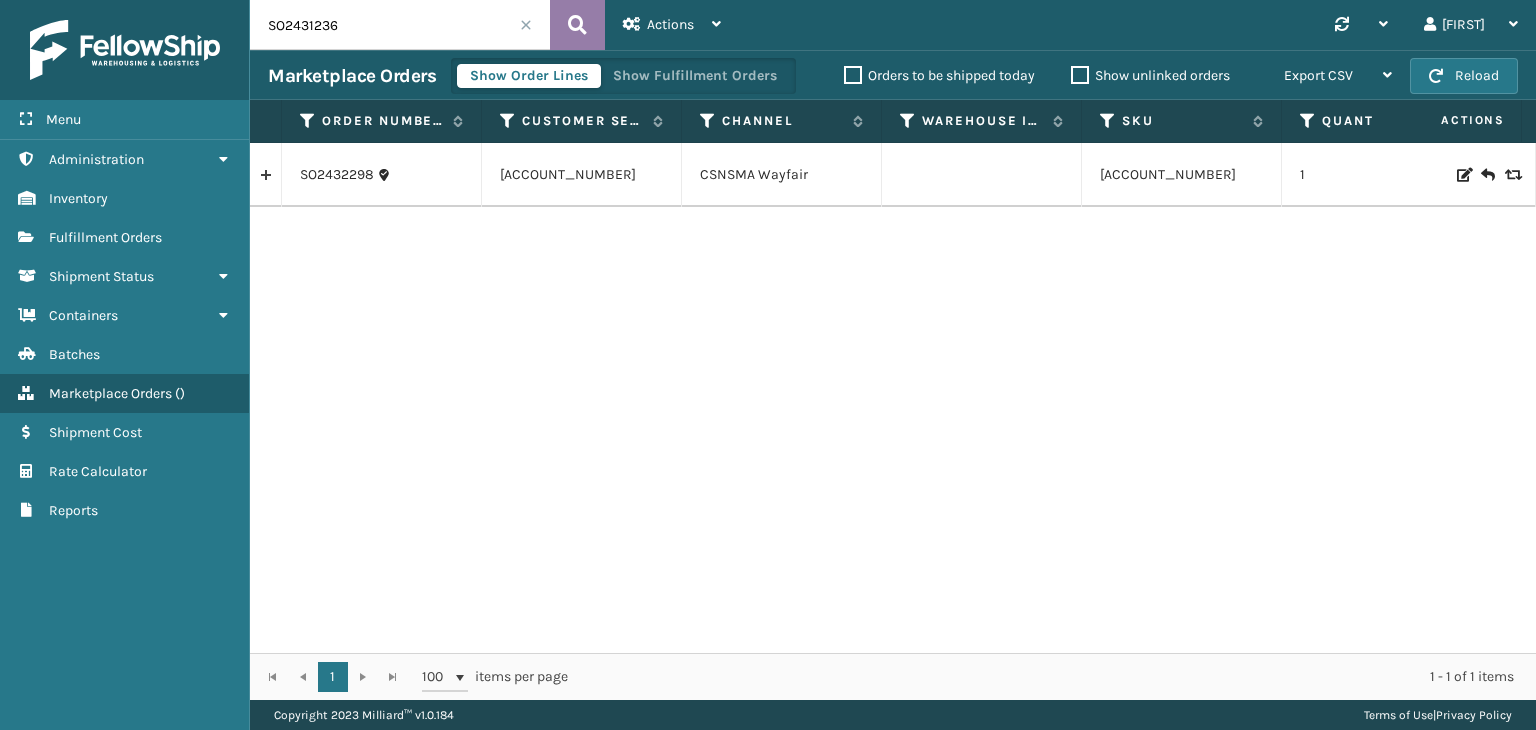 type on "SO2431236" 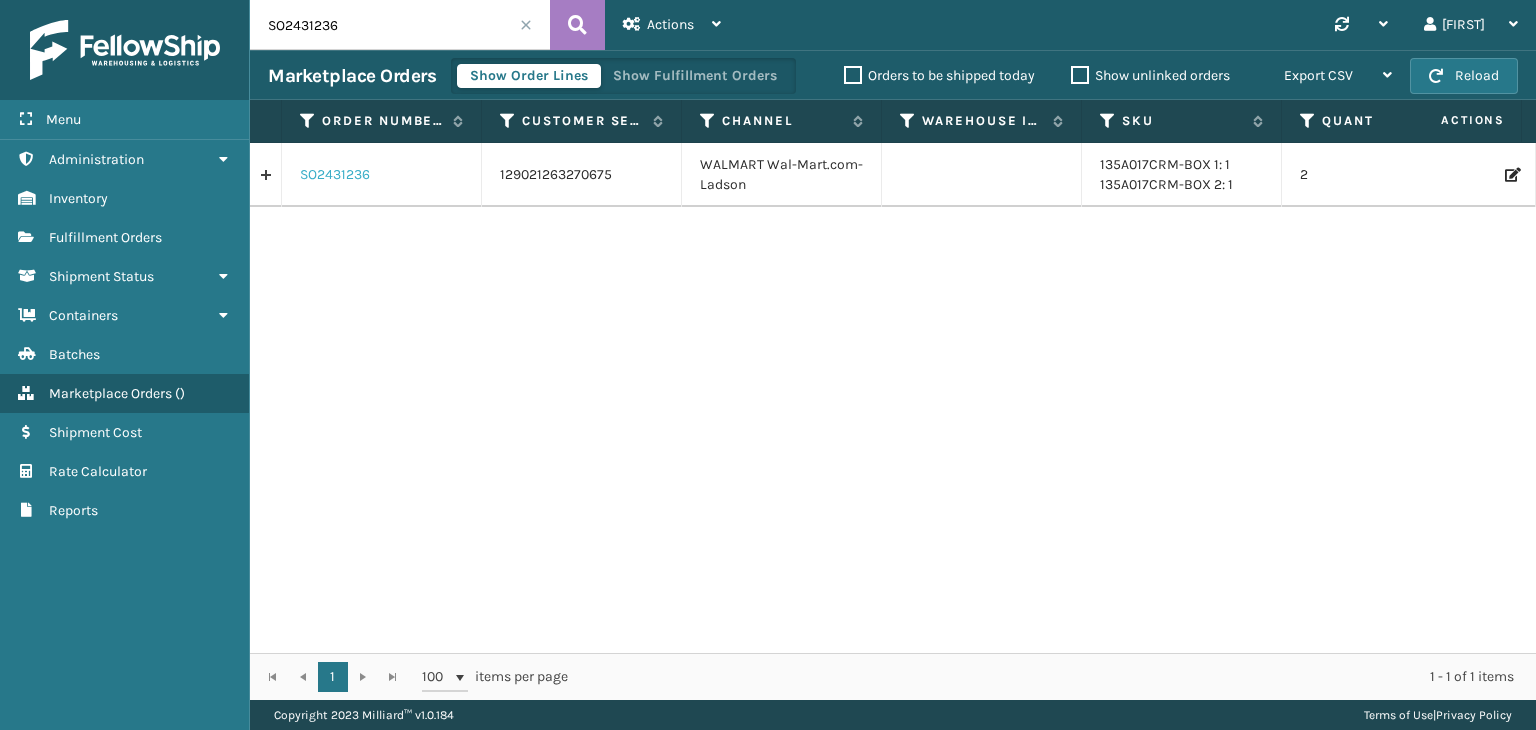 click on "SO2431236" at bounding box center (335, 175) 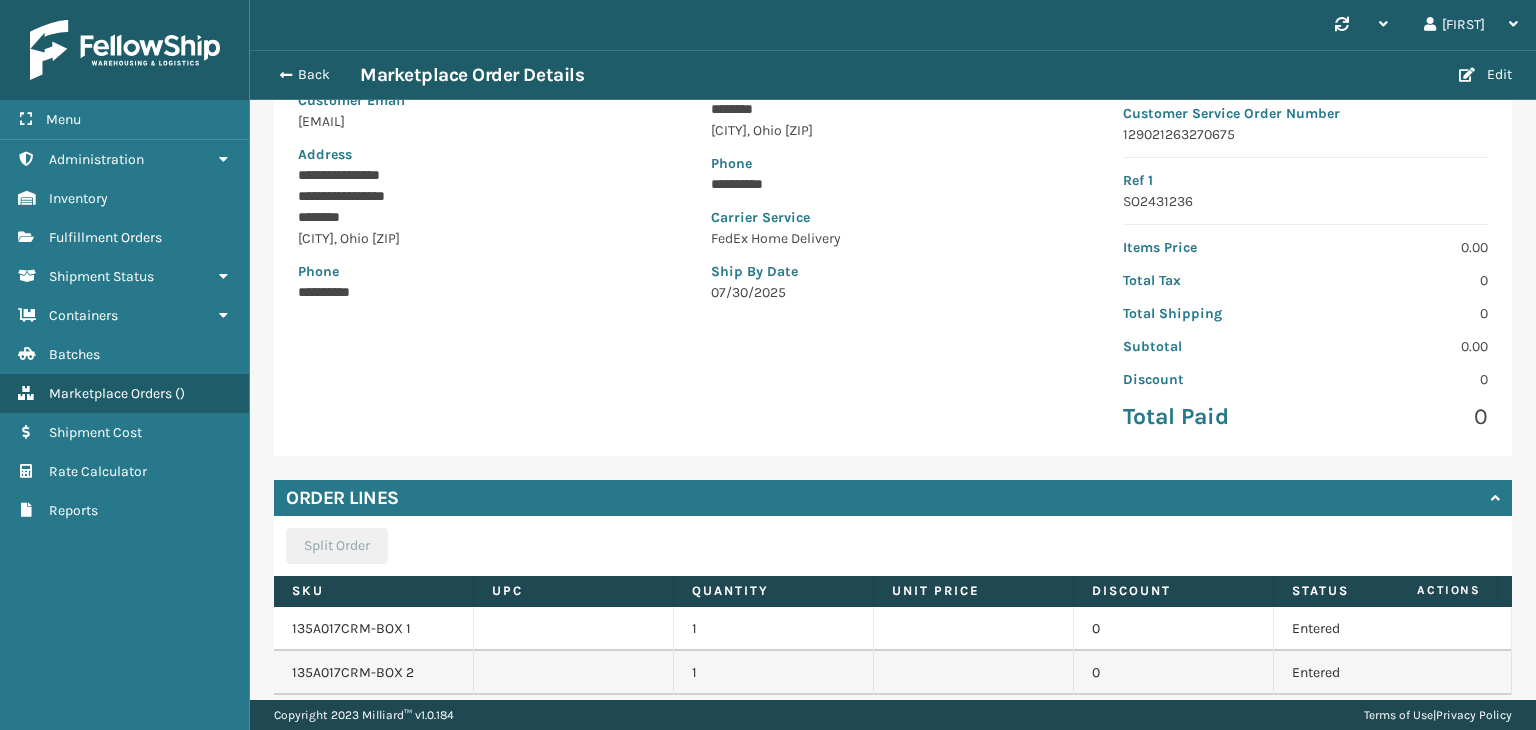 scroll, scrollTop: 415, scrollLeft: 0, axis: vertical 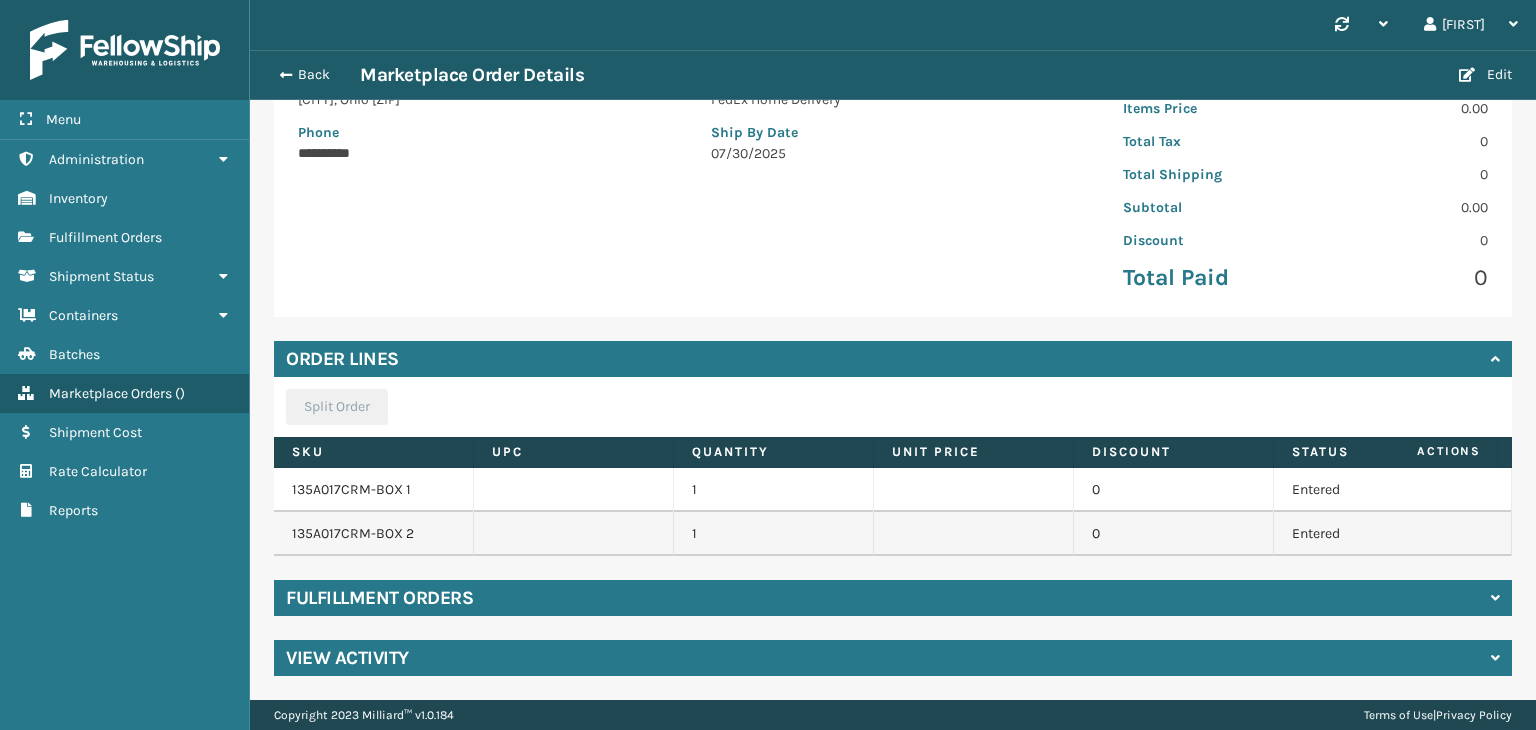 click on "Fulfillment Orders" at bounding box center (893, 598) 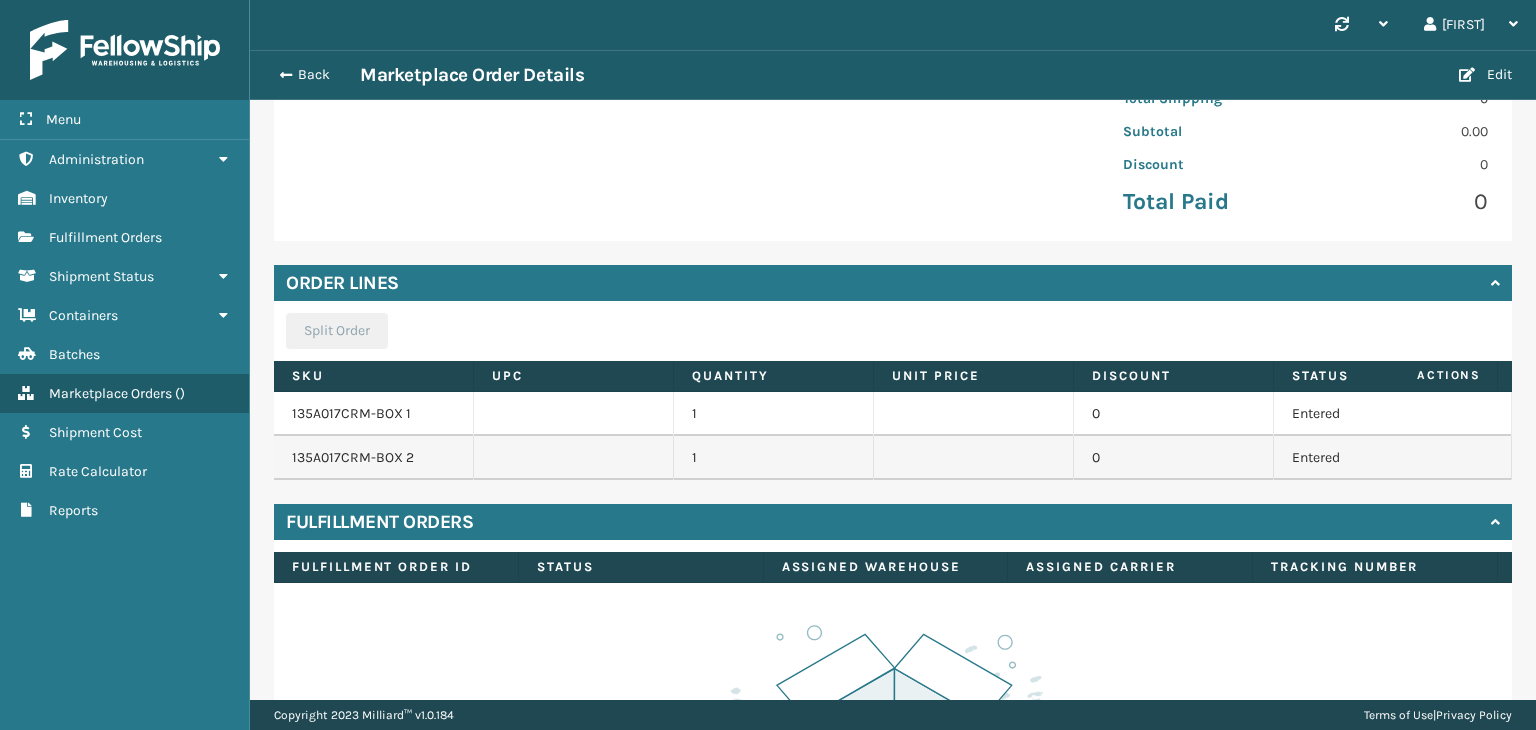 scroll, scrollTop: 573, scrollLeft: 0, axis: vertical 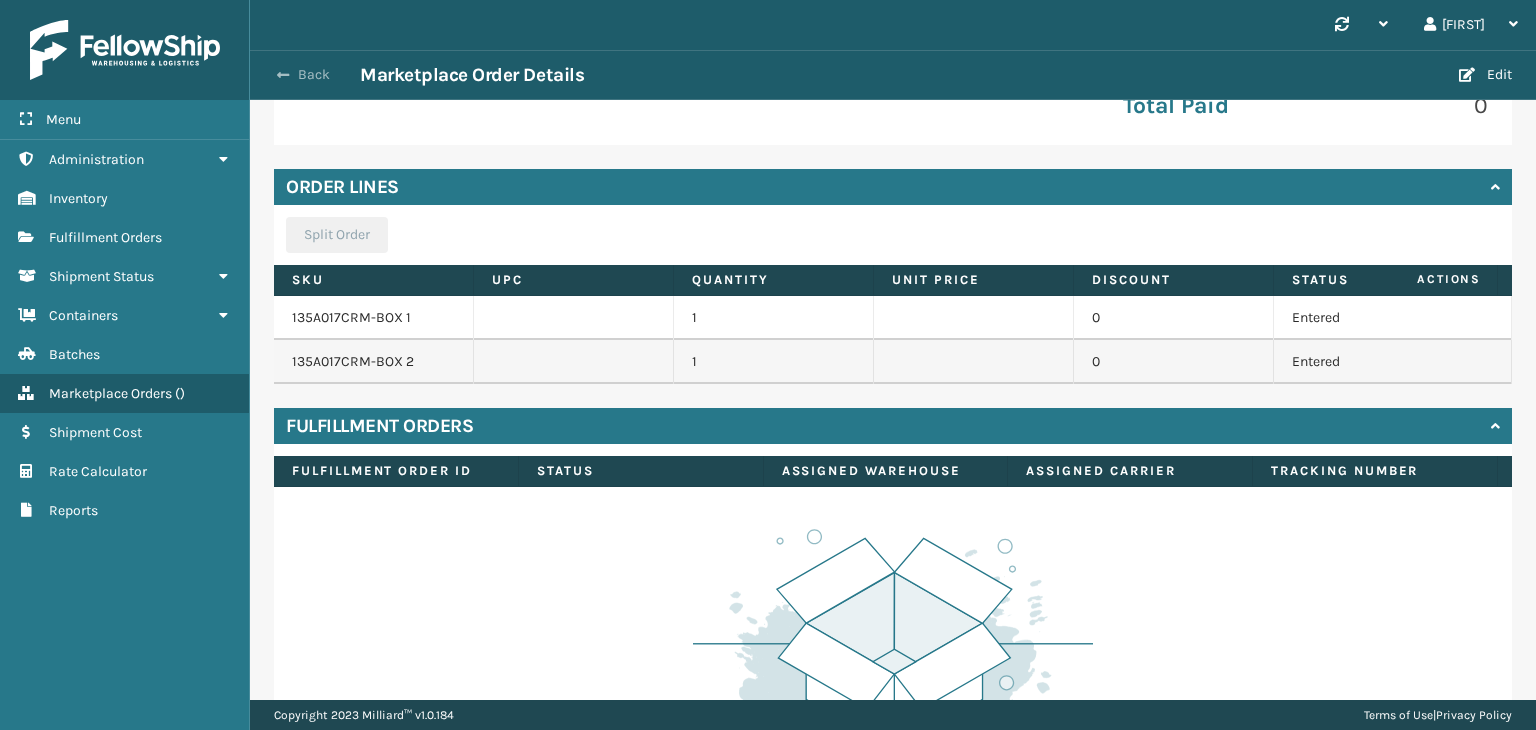 click at bounding box center (283, 75) 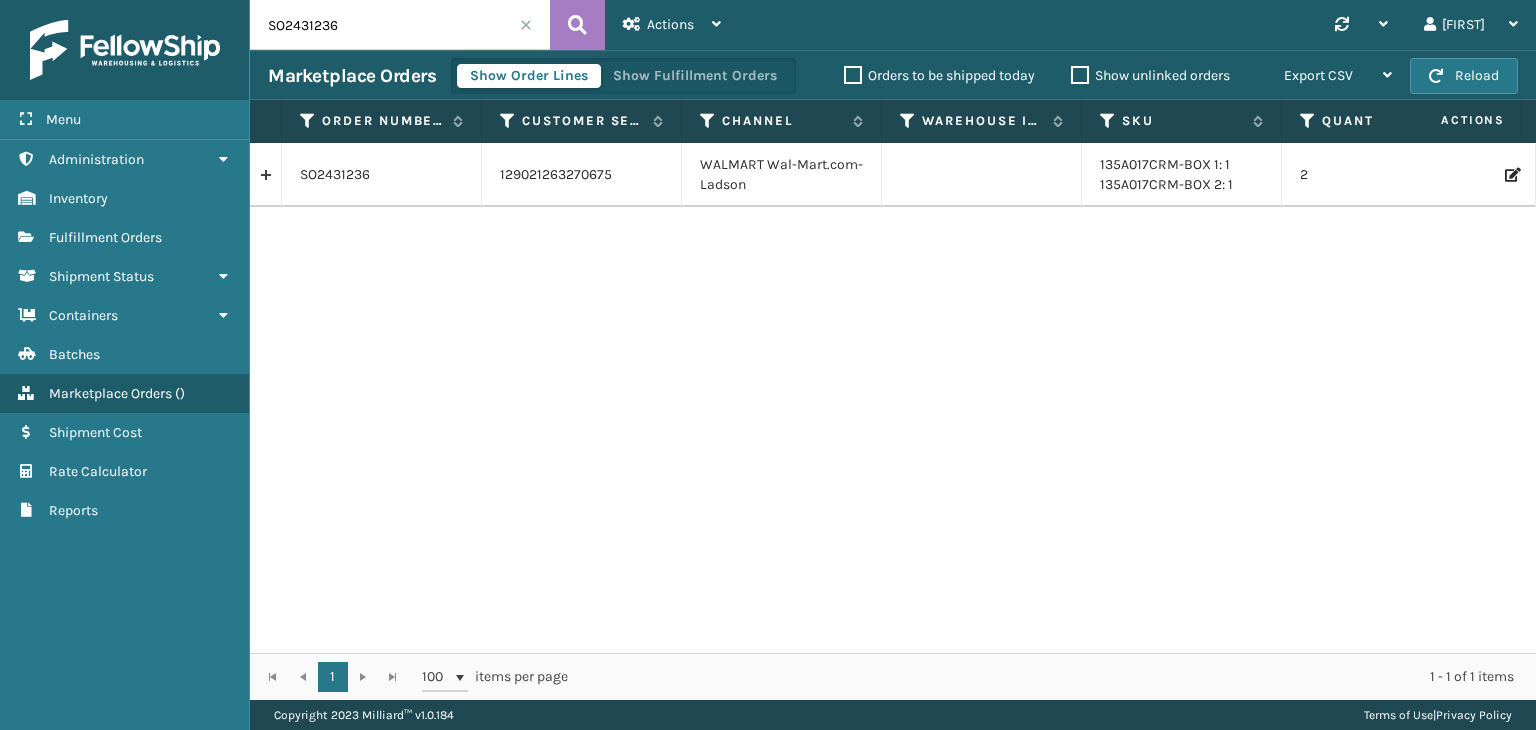 click on "SO2431236" at bounding box center [400, 25] 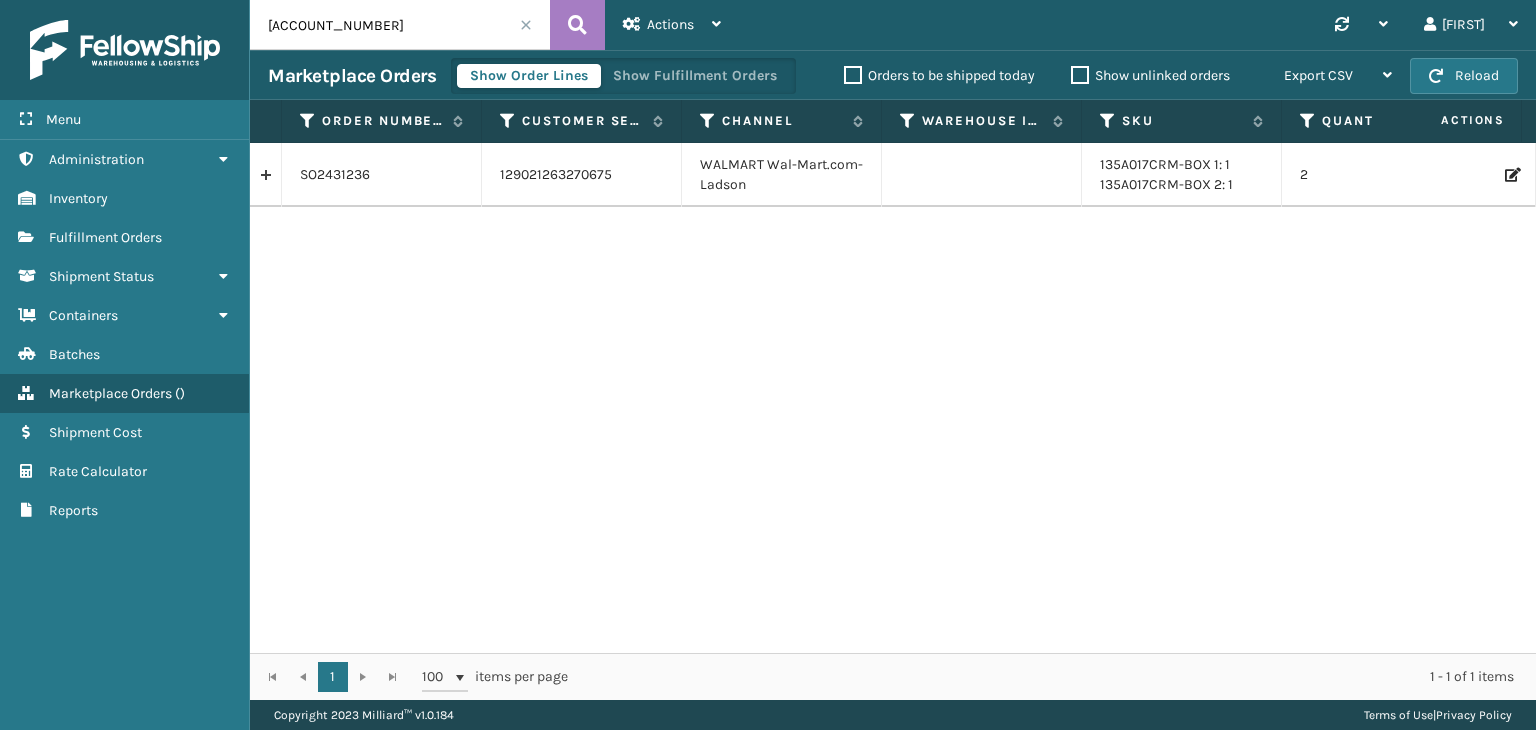 click on "[ACCOUNT_NUMBER]" at bounding box center (400, 25) 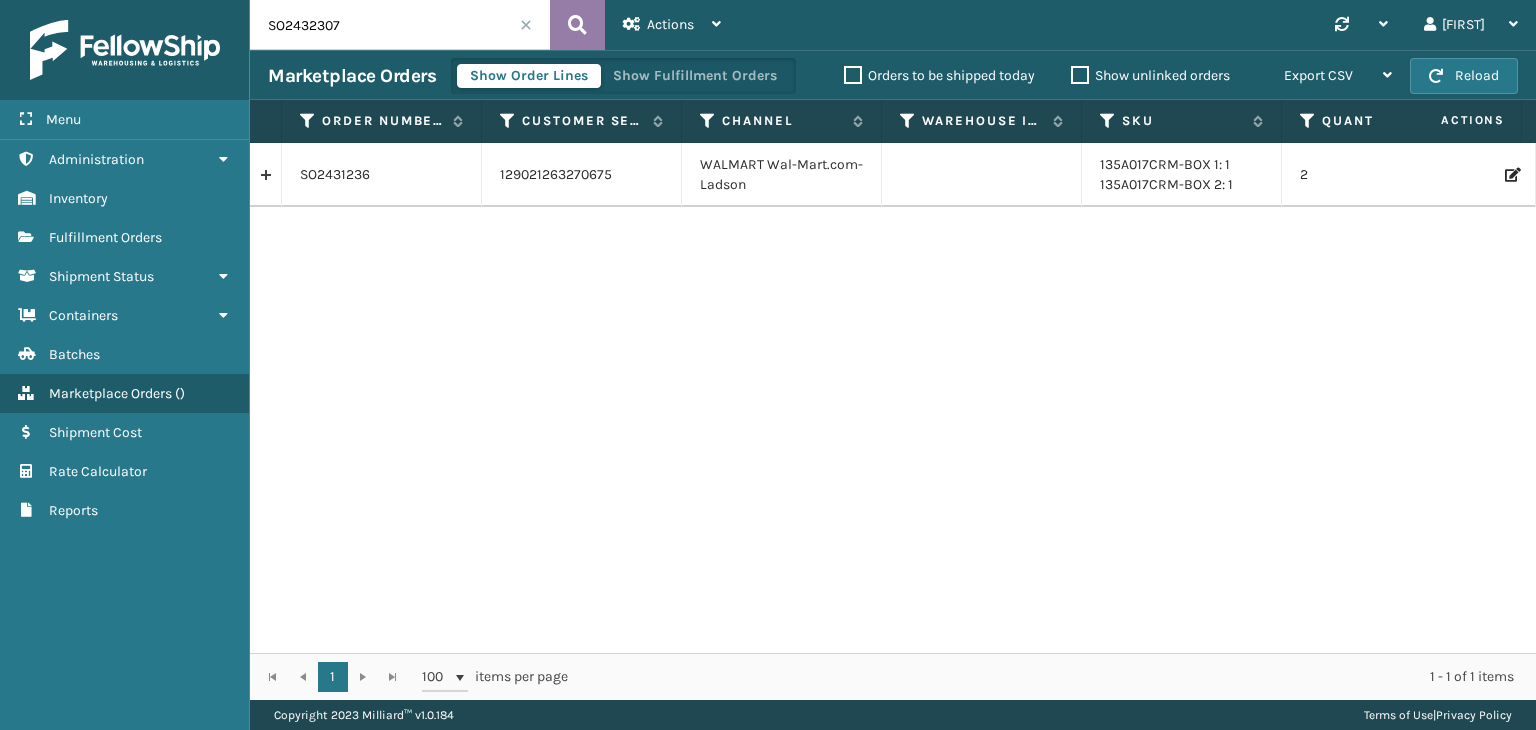 type on "SO2432307" 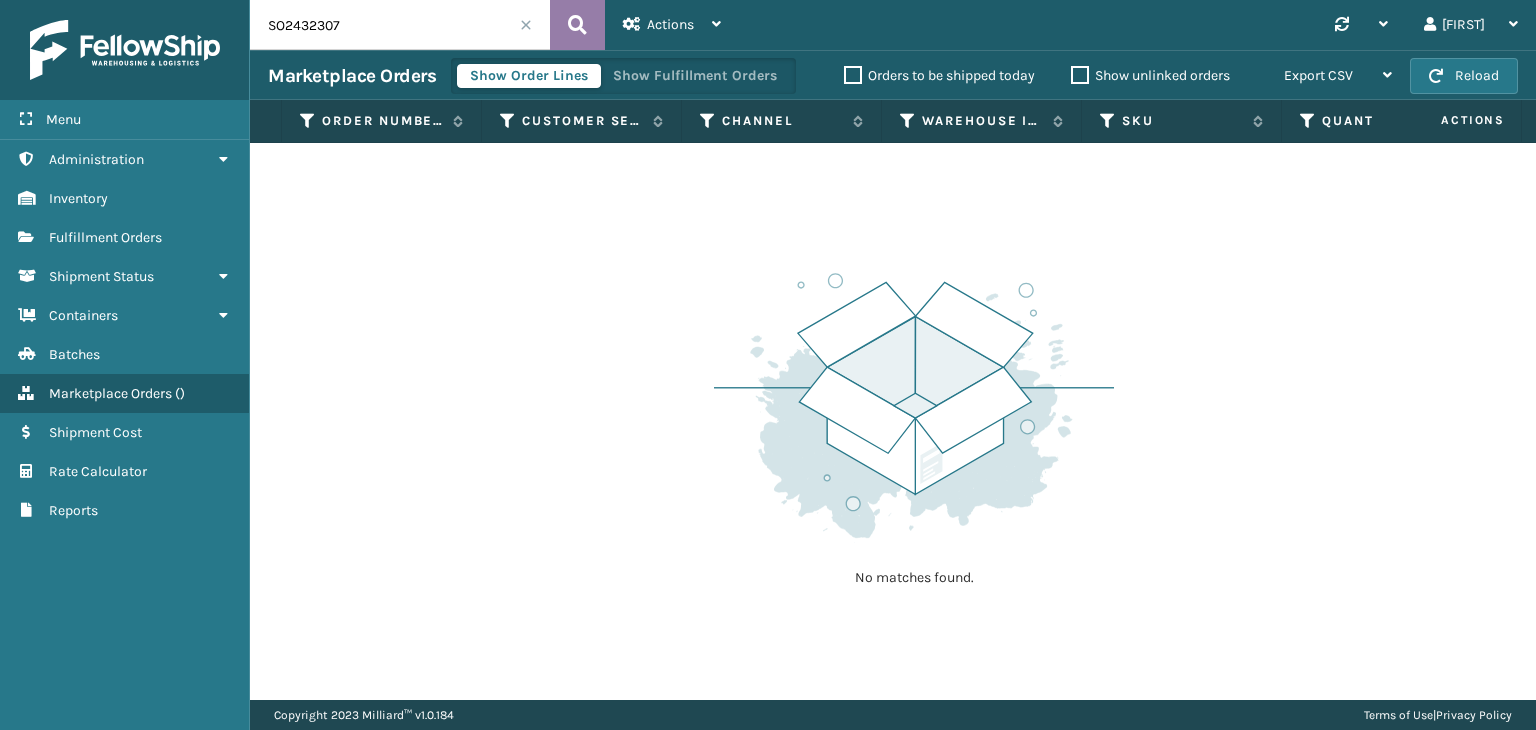 type 